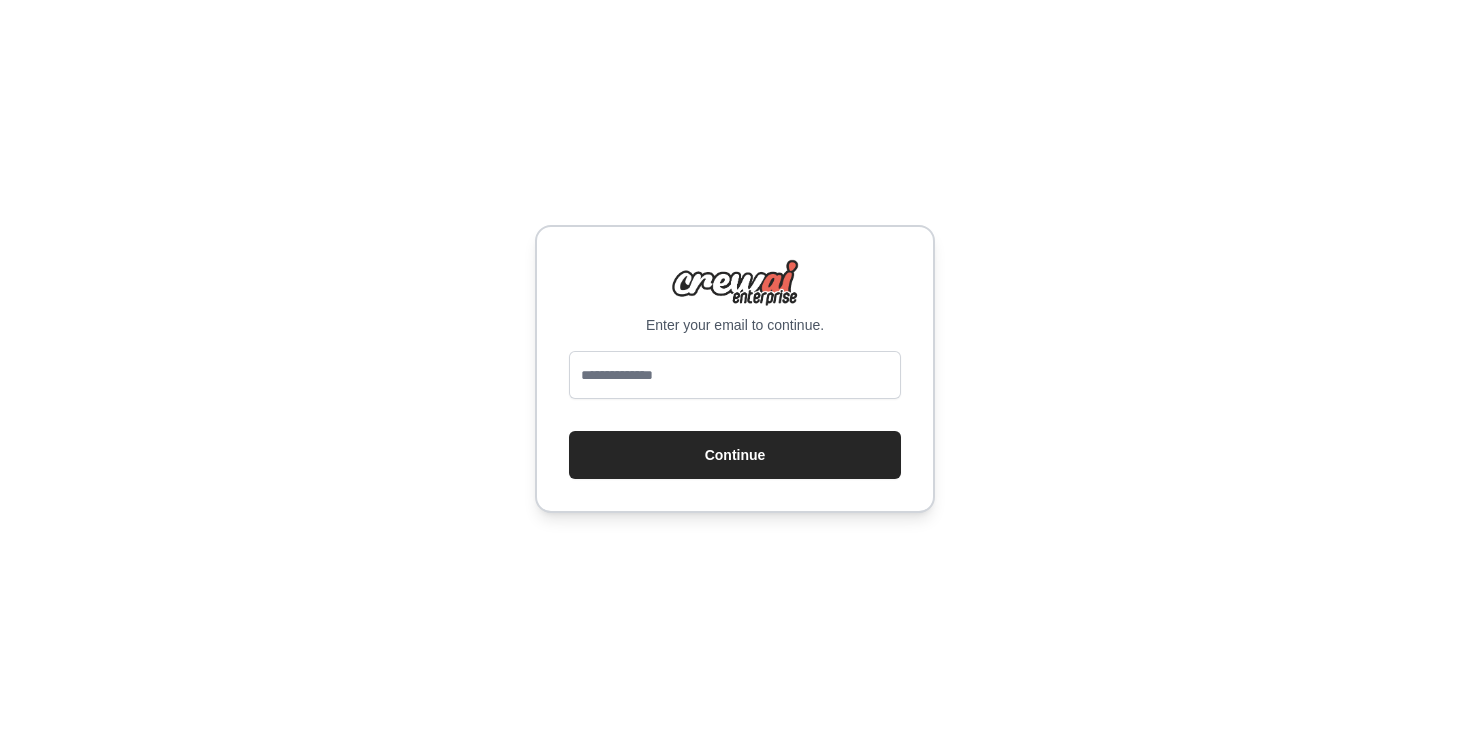 scroll, scrollTop: 0, scrollLeft: 0, axis: both 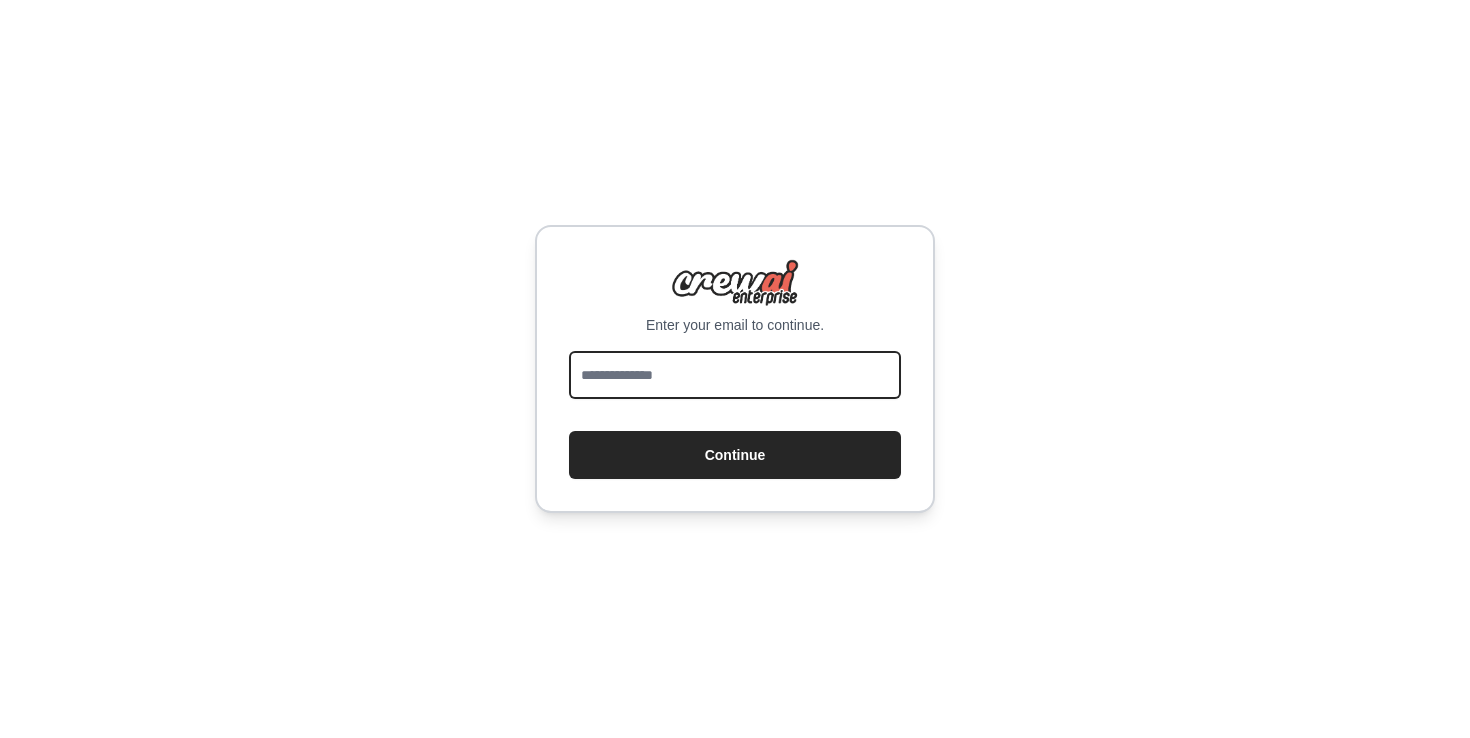 click at bounding box center [735, 375] 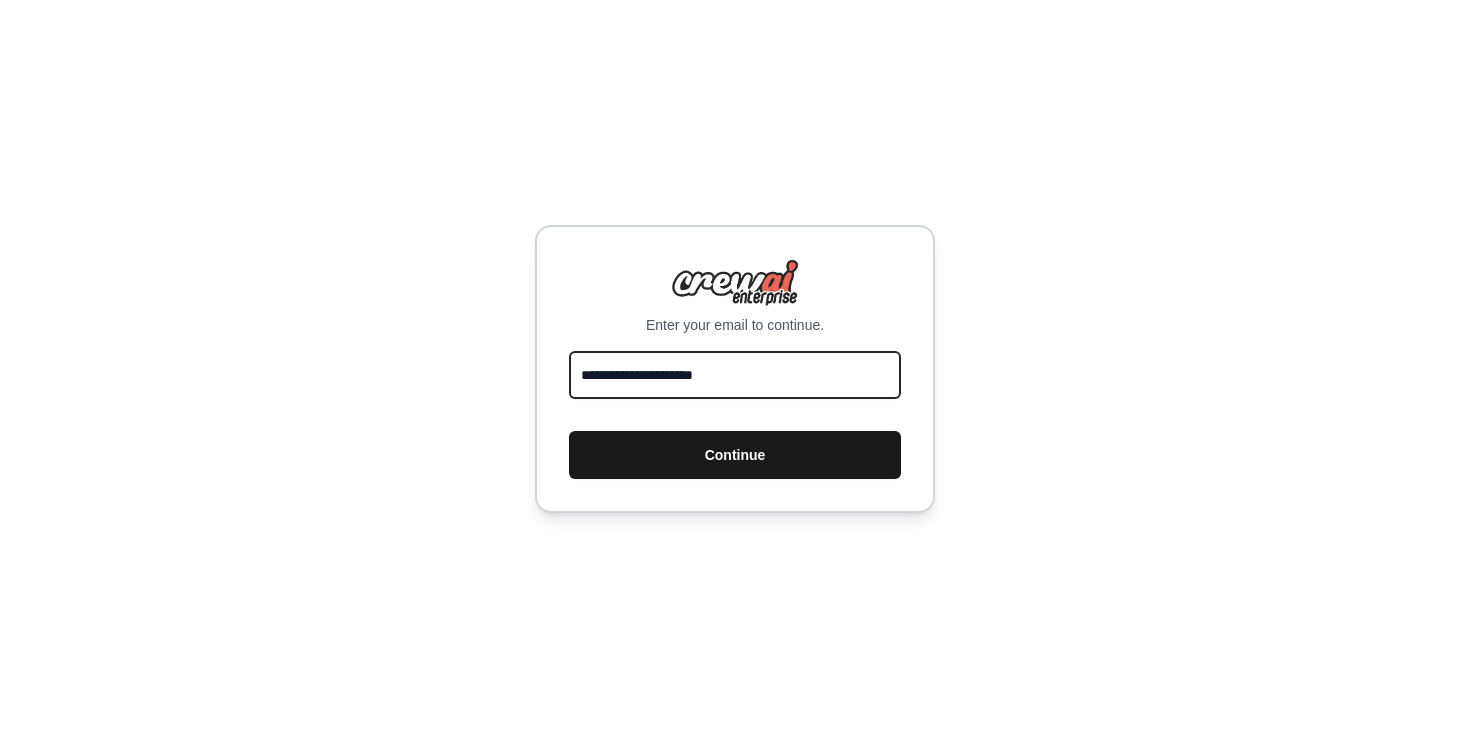click on "Continue" at bounding box center [735, 455] 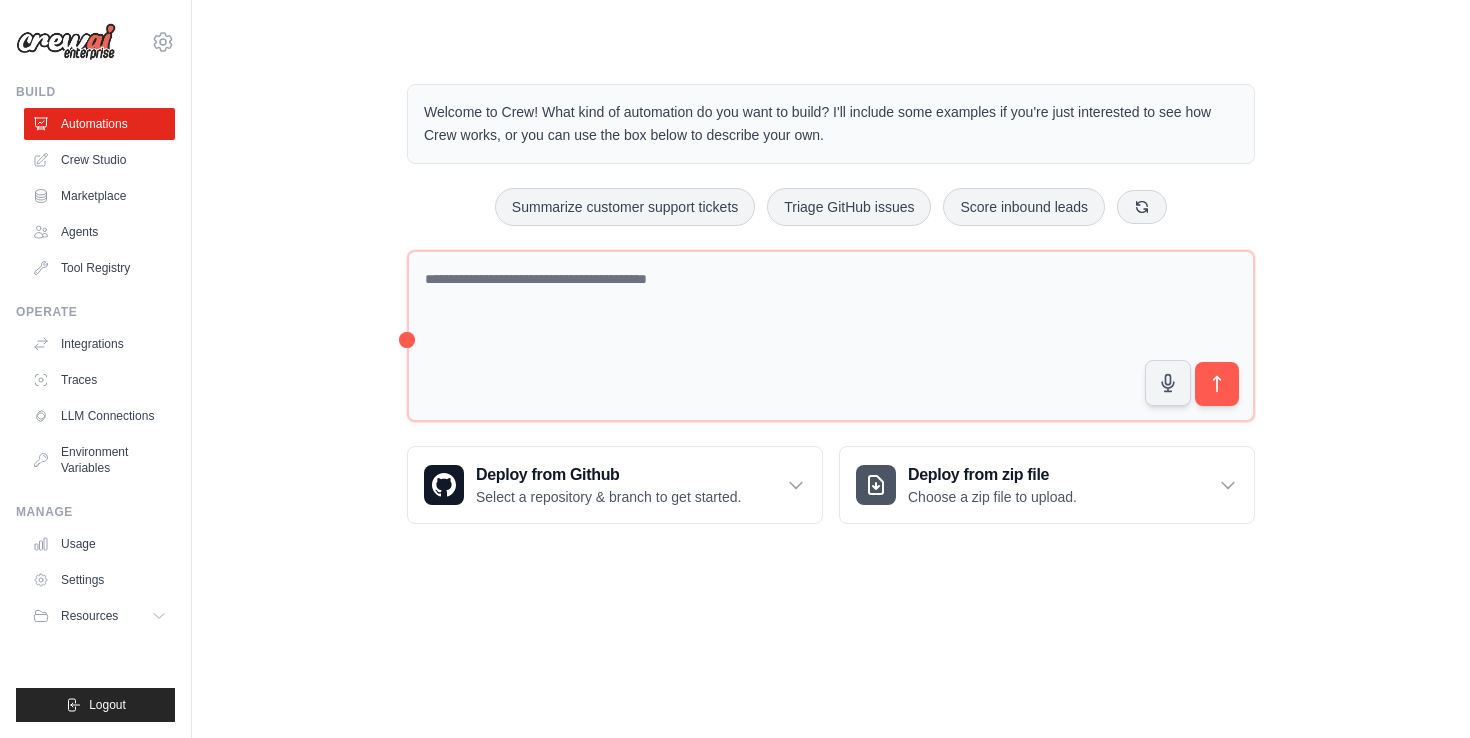 scroll, scrollTop: 0, scrollLeft: 0, axis: both 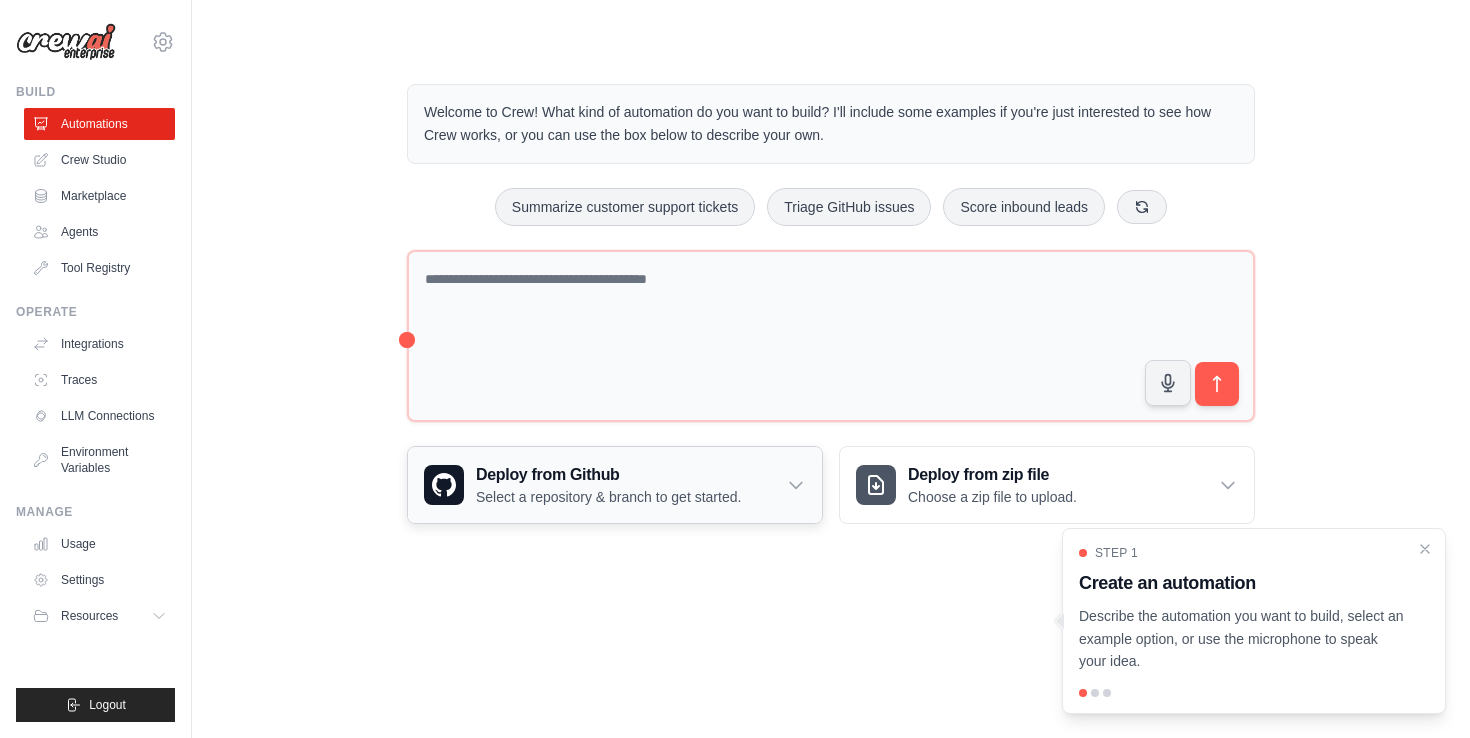 click on "Deploy from Github
Select a repository & branch to get started." at bounding box center [615, 485] 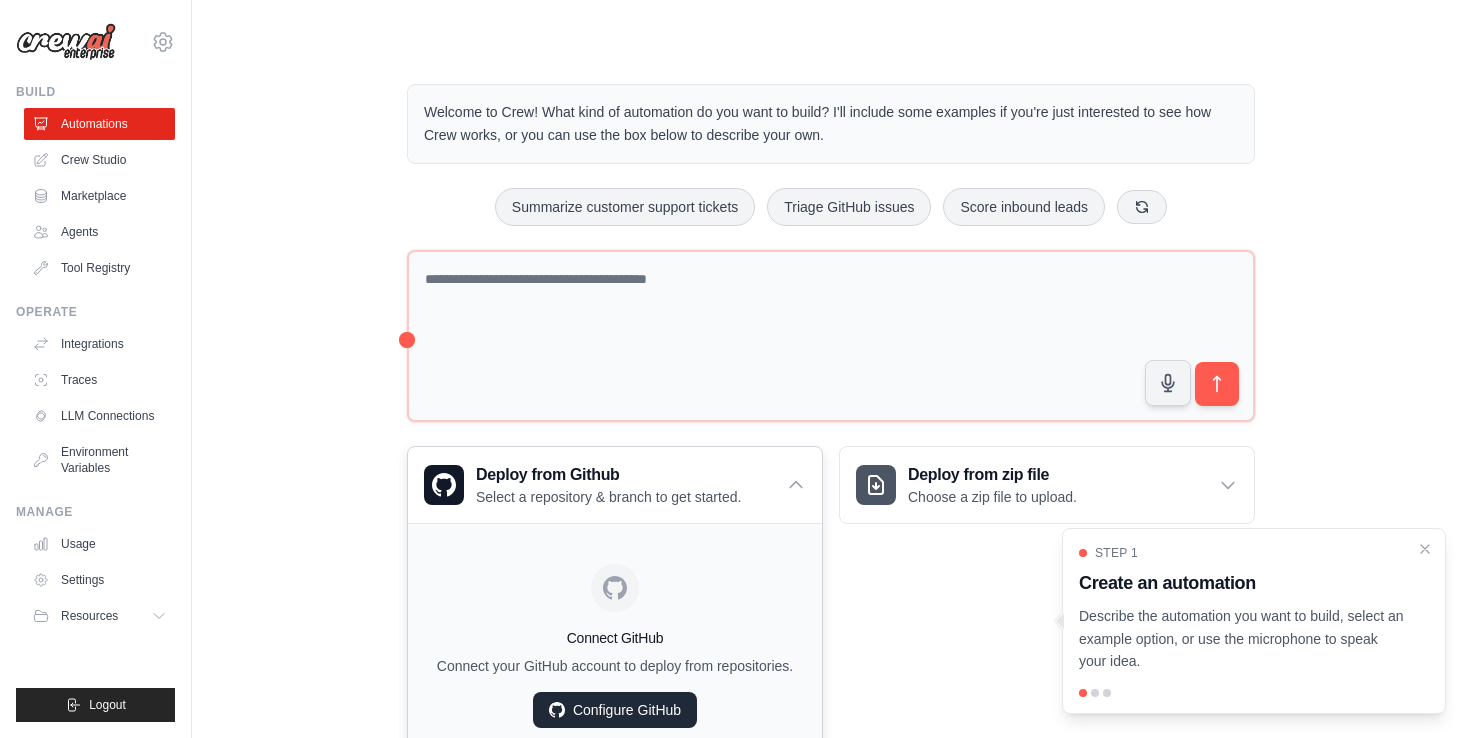 click on "Configure GitHub" at bounding box center [615, 710] 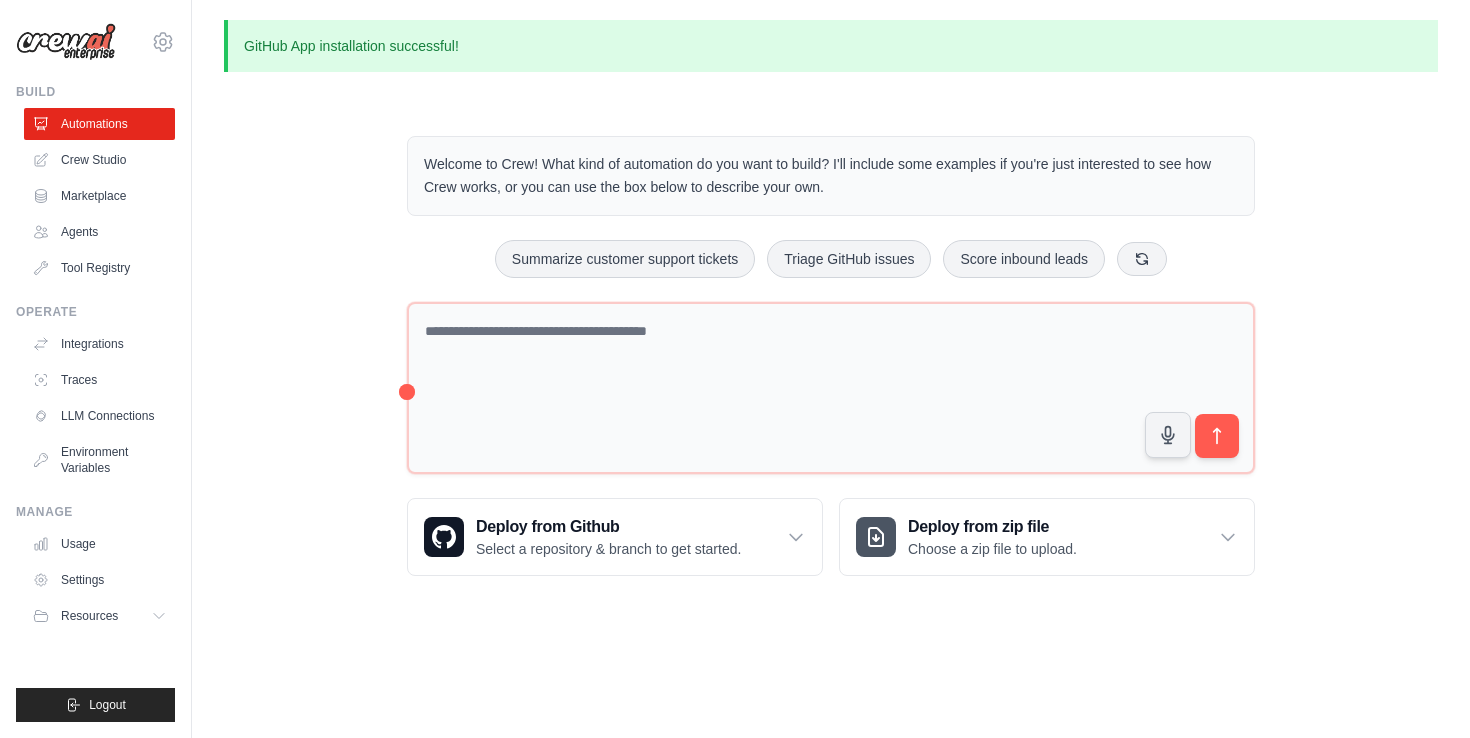scroll, scrollTop: 0, scrollLeft: 0, axis: both 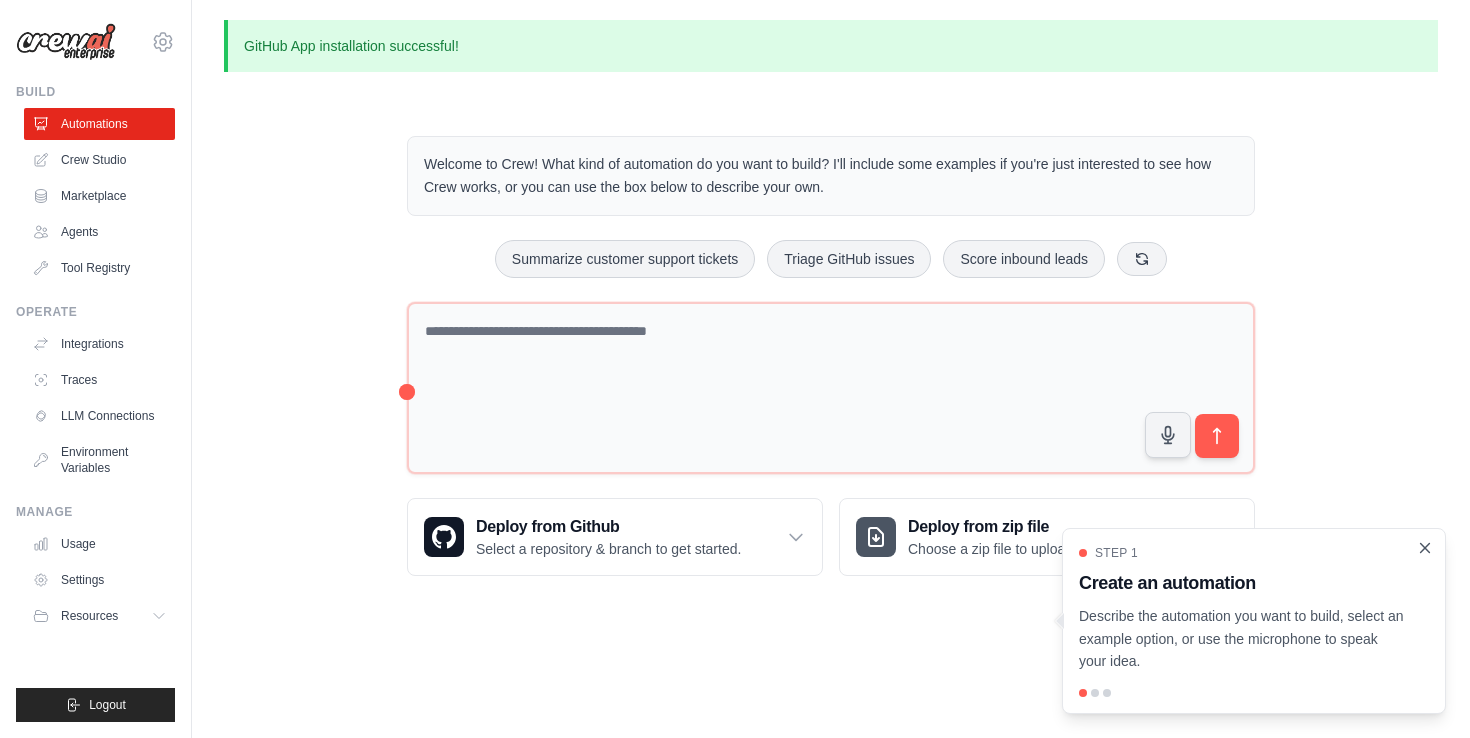 click 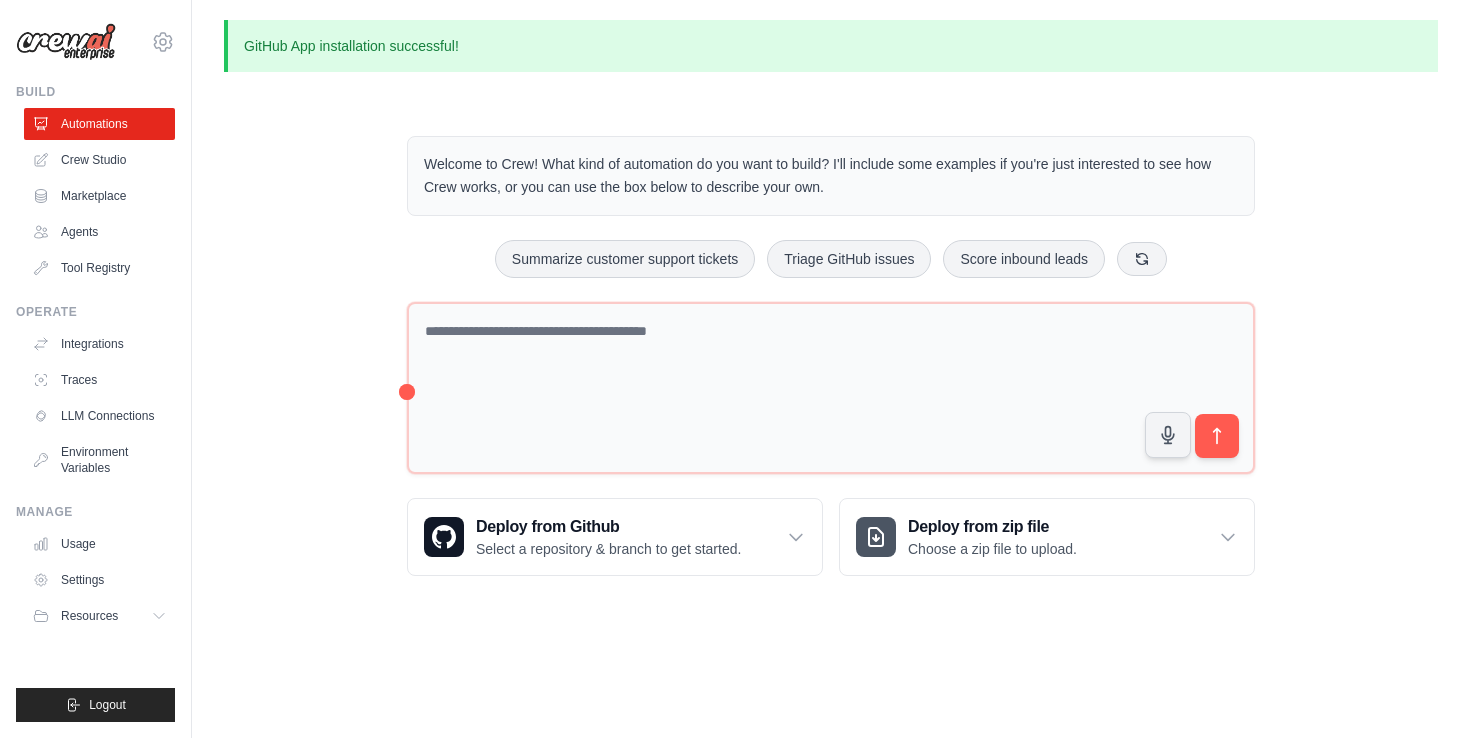 click at bounding box center (66, 42) 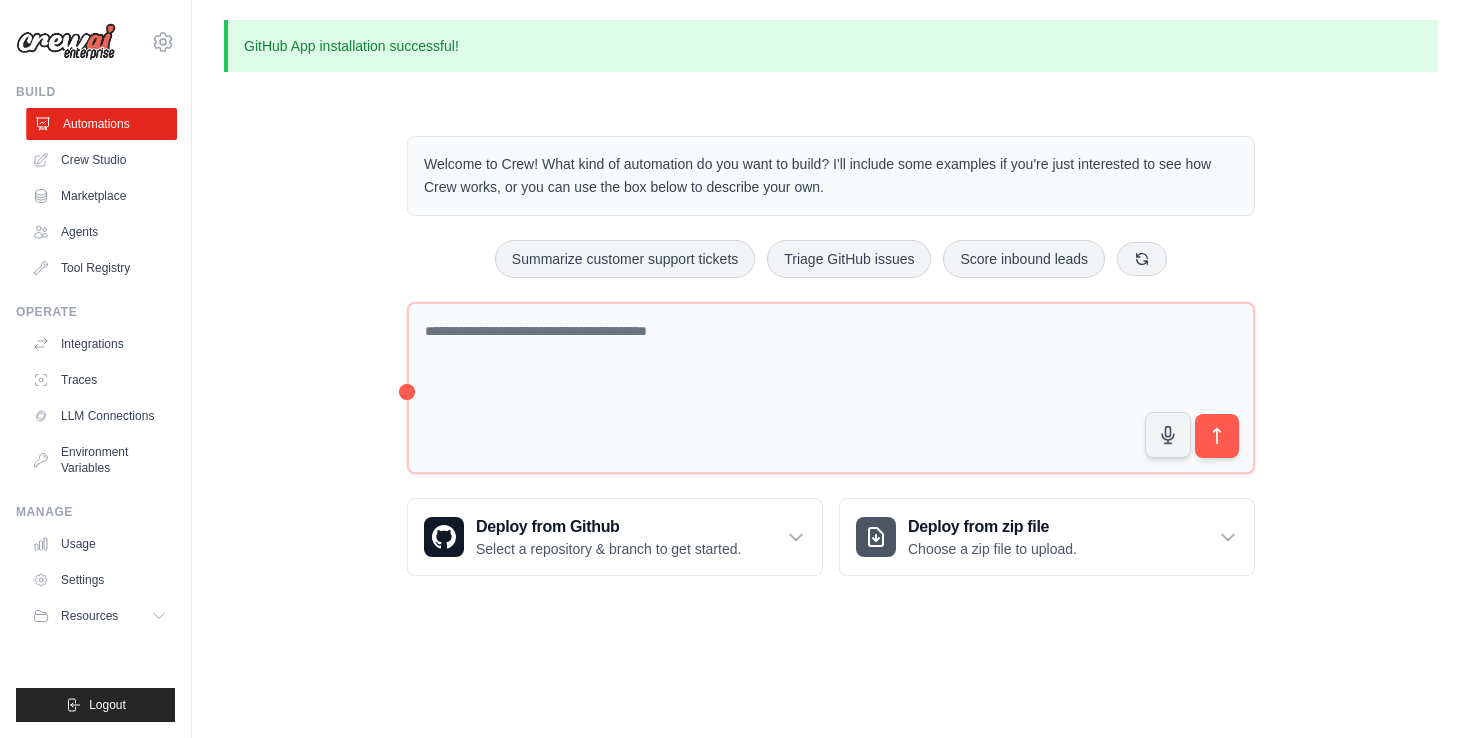 click on "Automations" at bounding box center (101, 124) 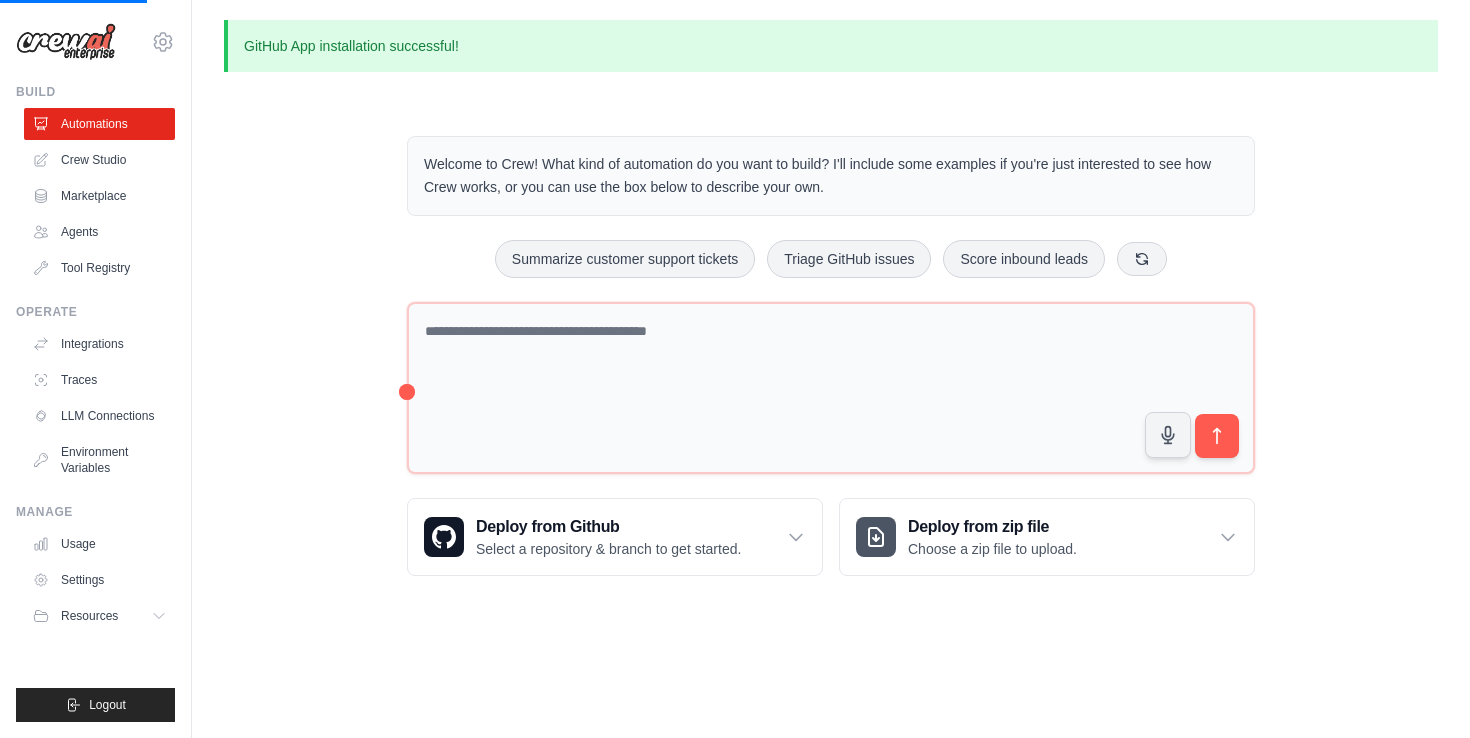 click on "Automations
Crew Studio
Marketplace
Agents
Tool Registry" at bounding box center (99, 196) 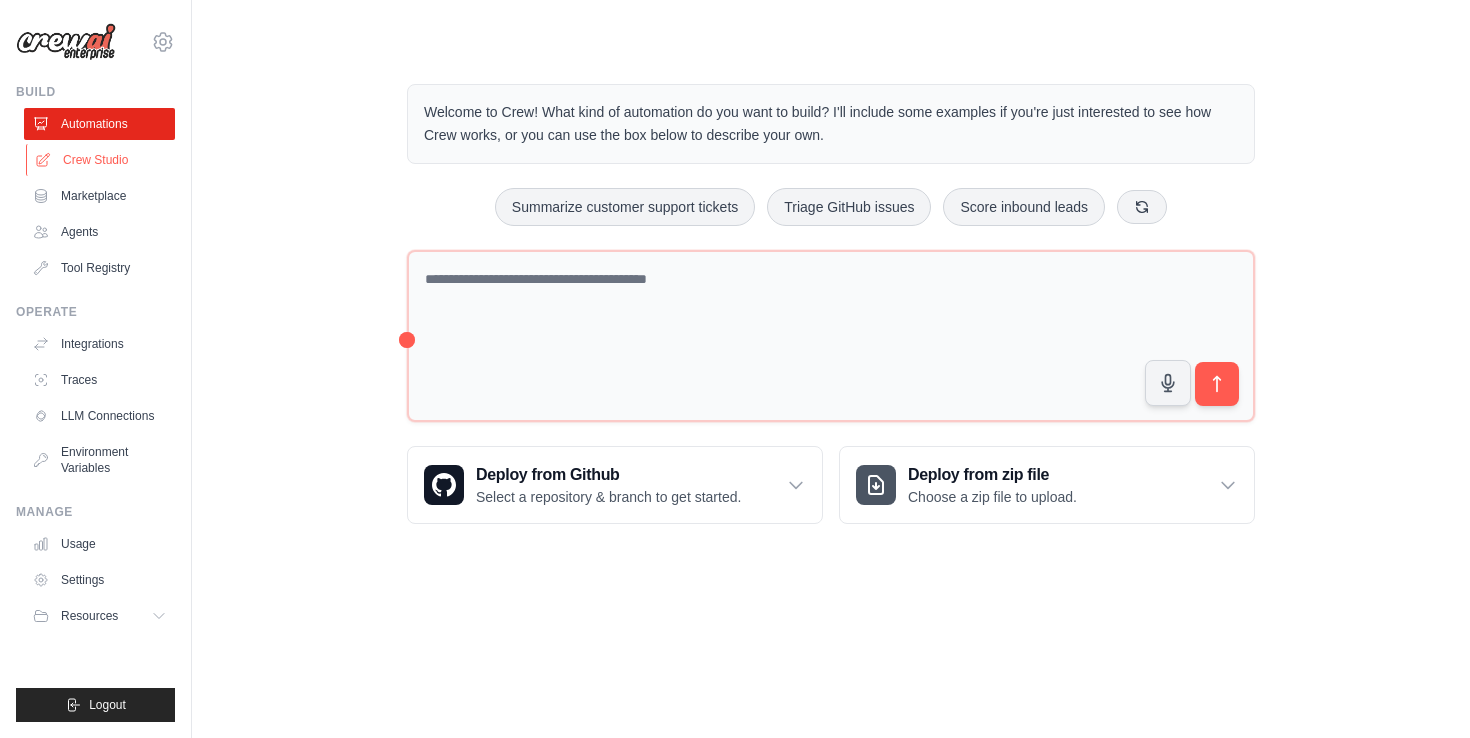 click on "Crew Studio" at bounding box center (101, 160) 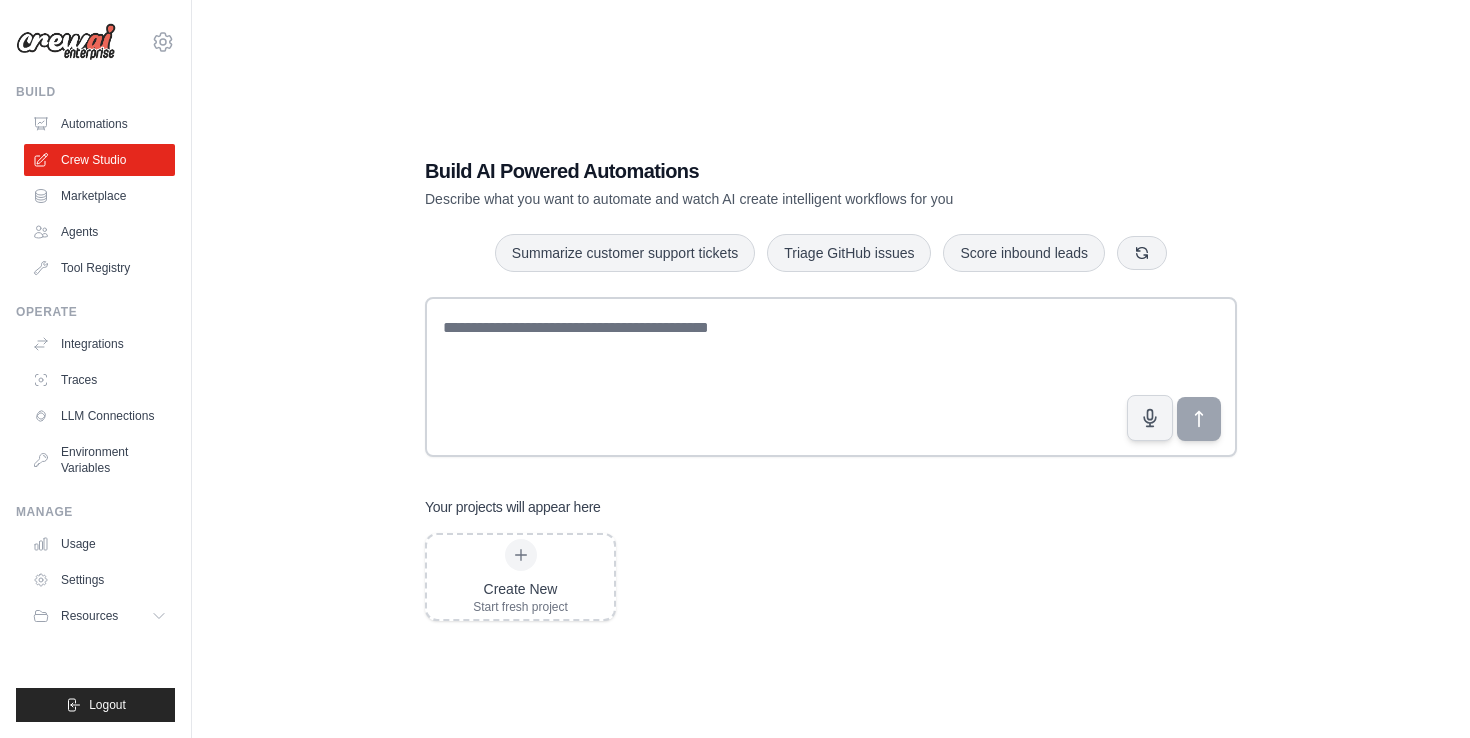 scroll, scrollTop: 0, scrollLeft: 0, axis: both 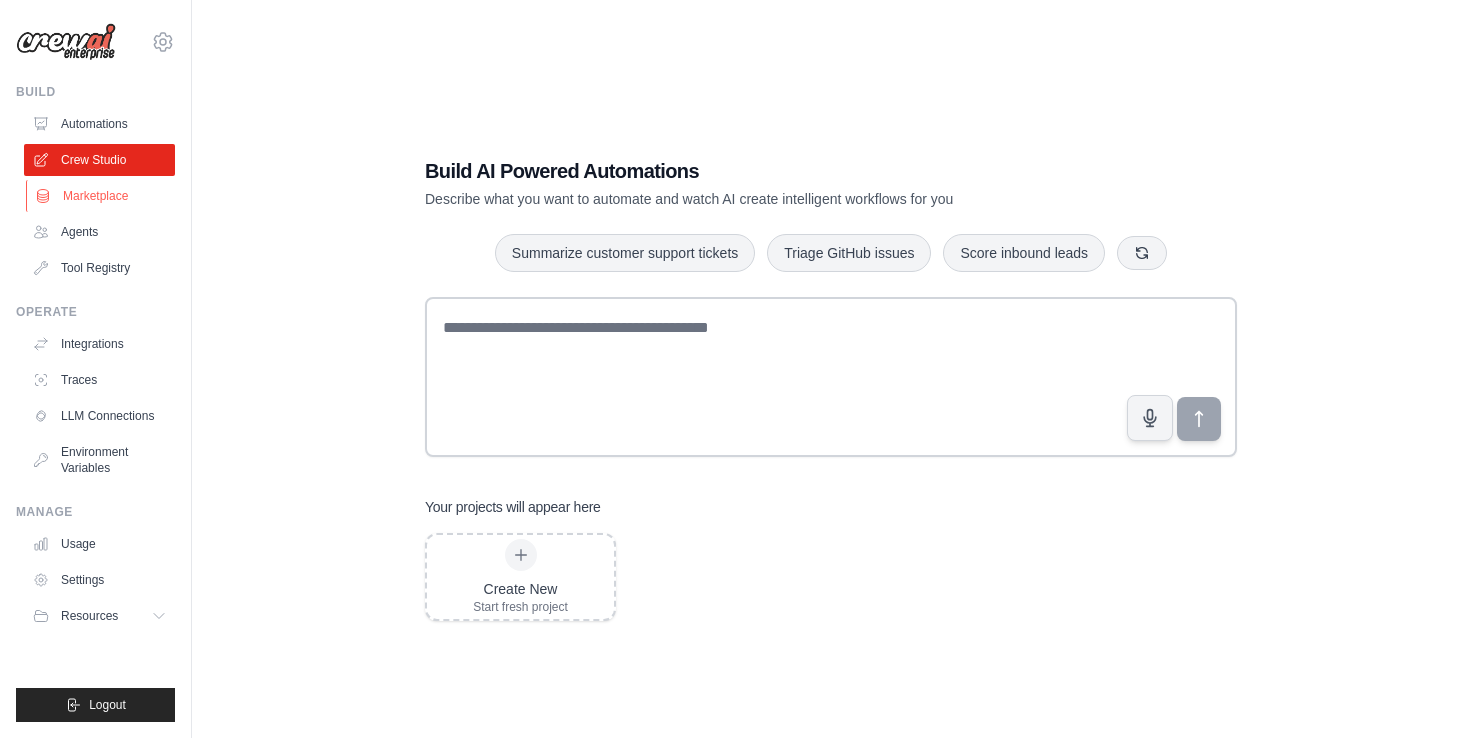 click on "Marketplace" at bounding box center [101, 196] 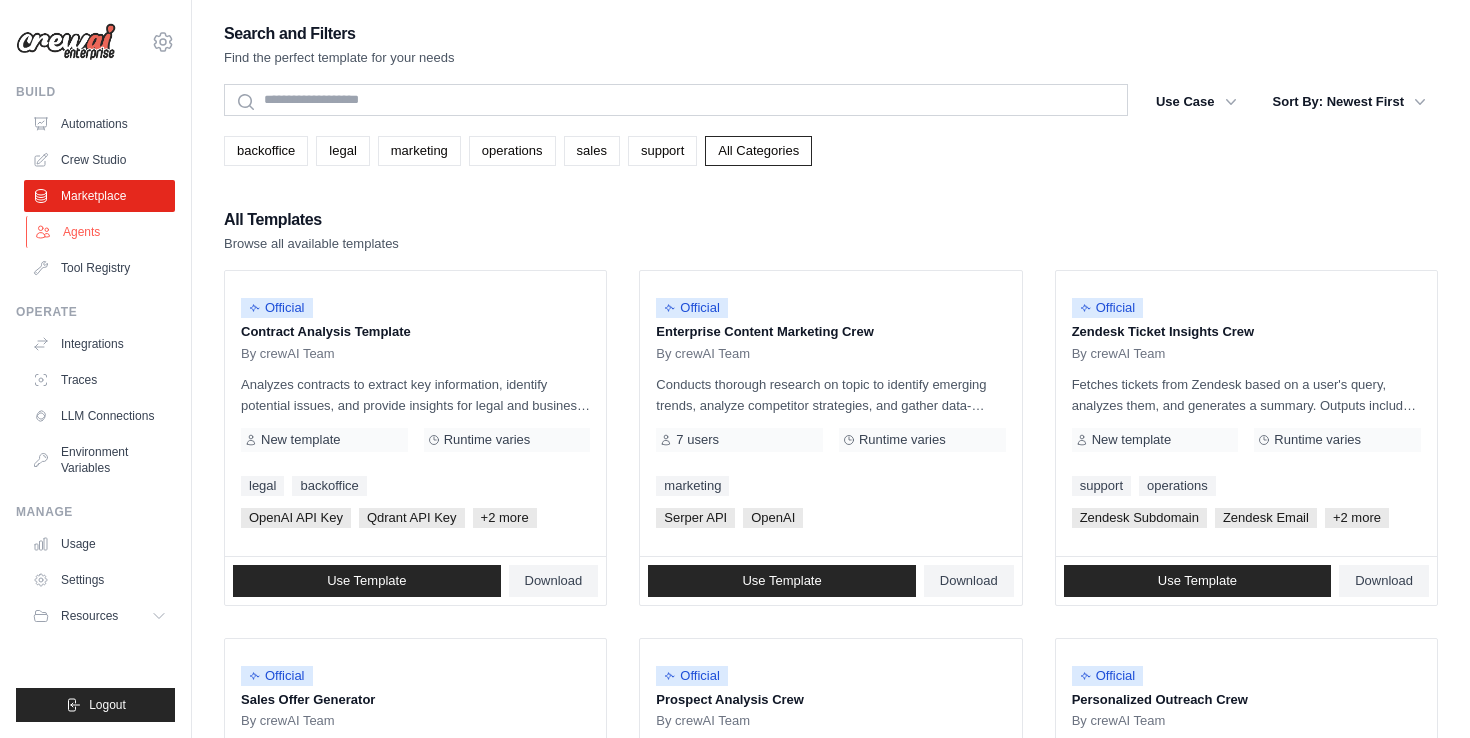 click on "Agents" at bounding box center (101, 232) 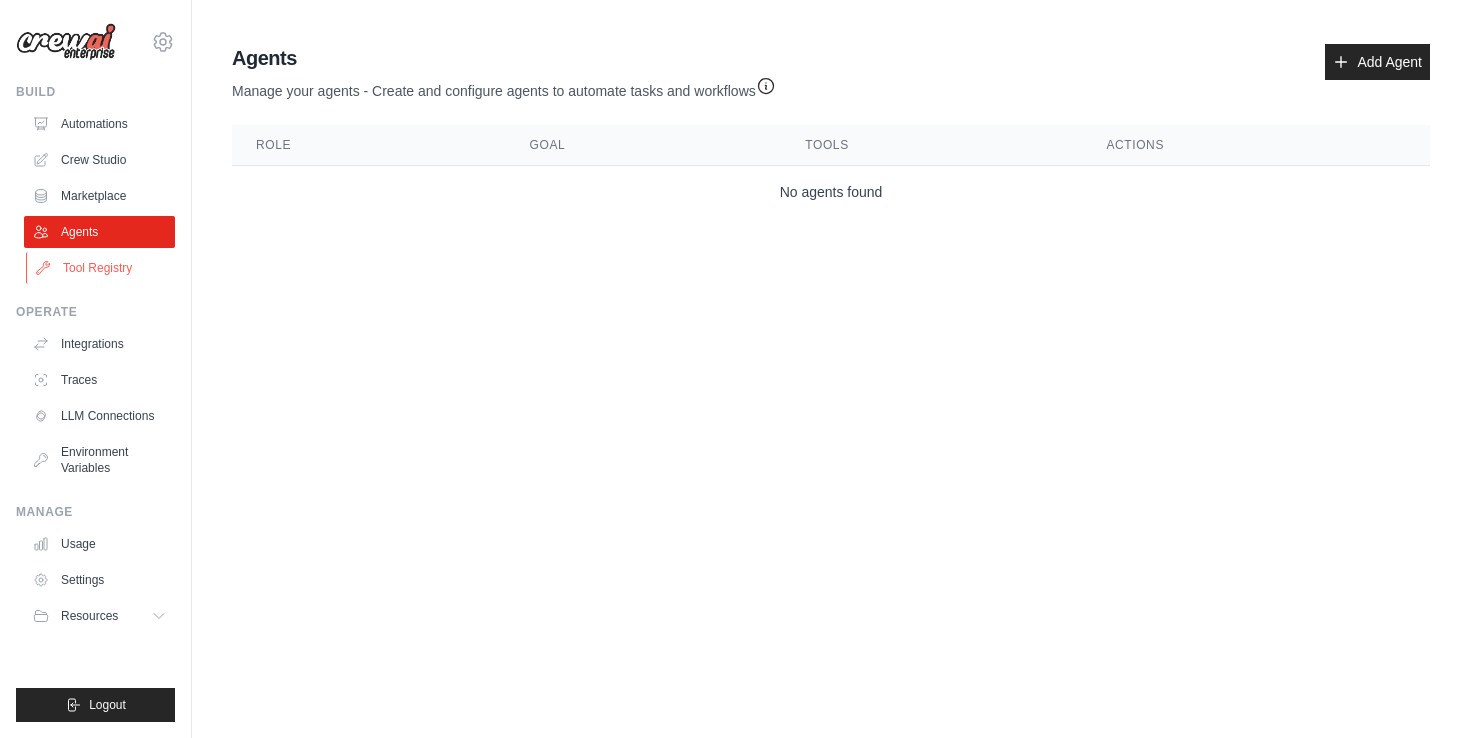 click on "Tool Registry" at bounding box center [101, 268] 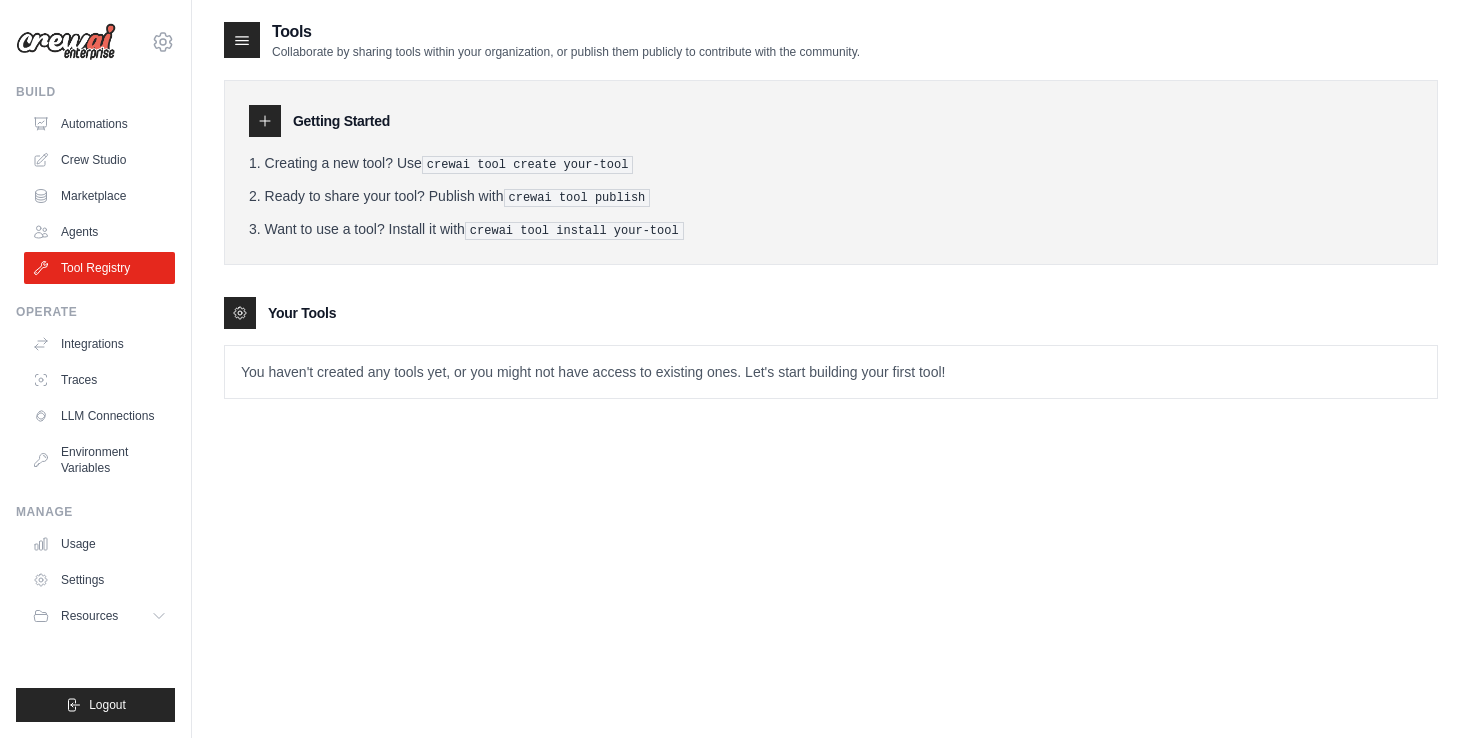 click at bounding box center (66, 42) 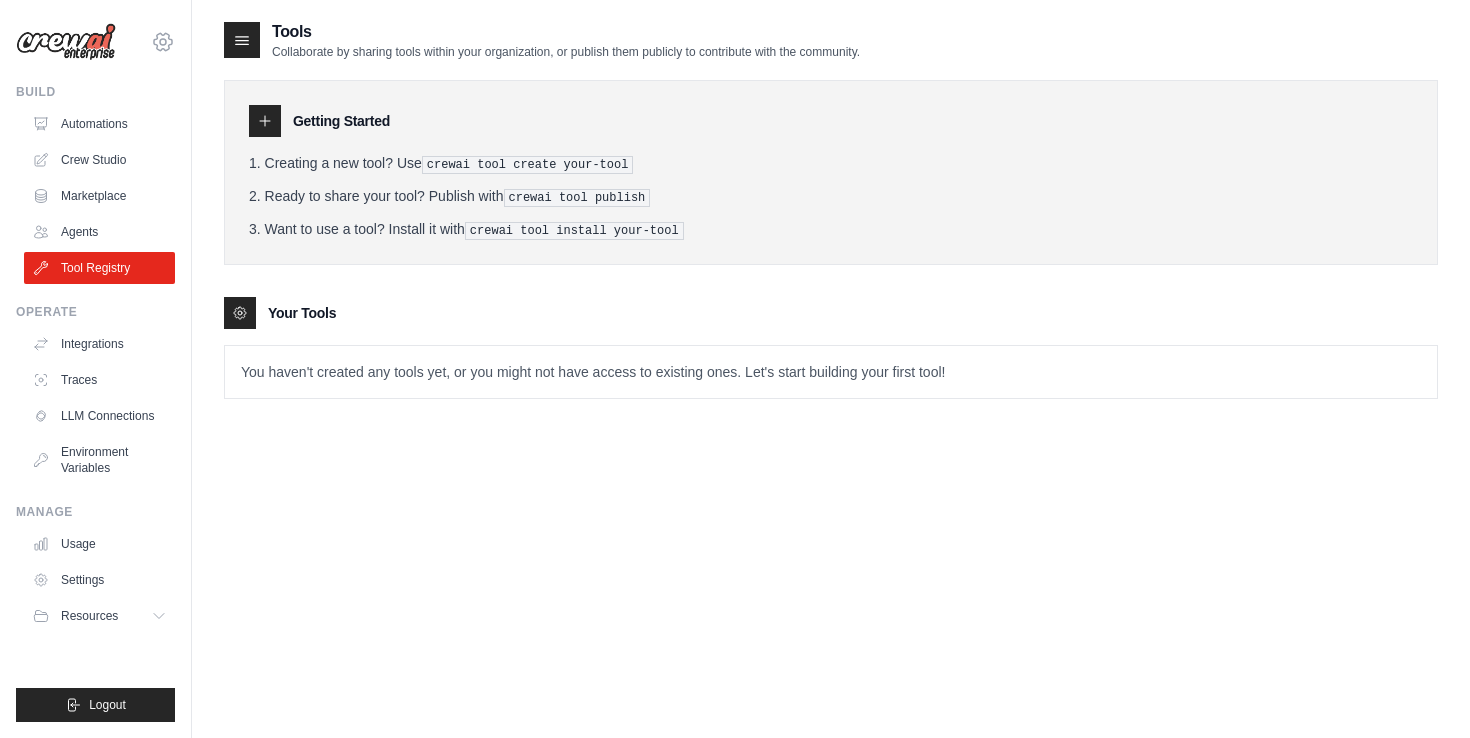 click 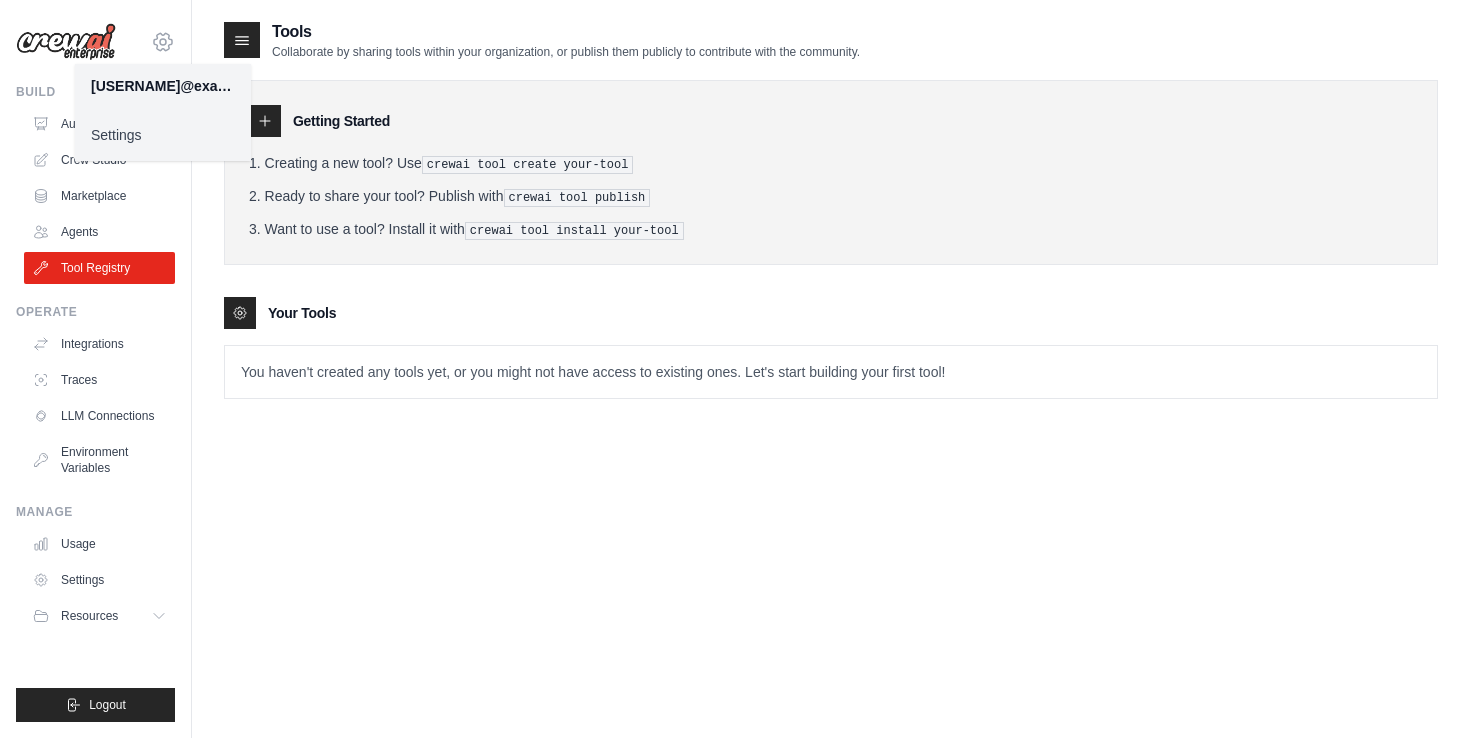 click 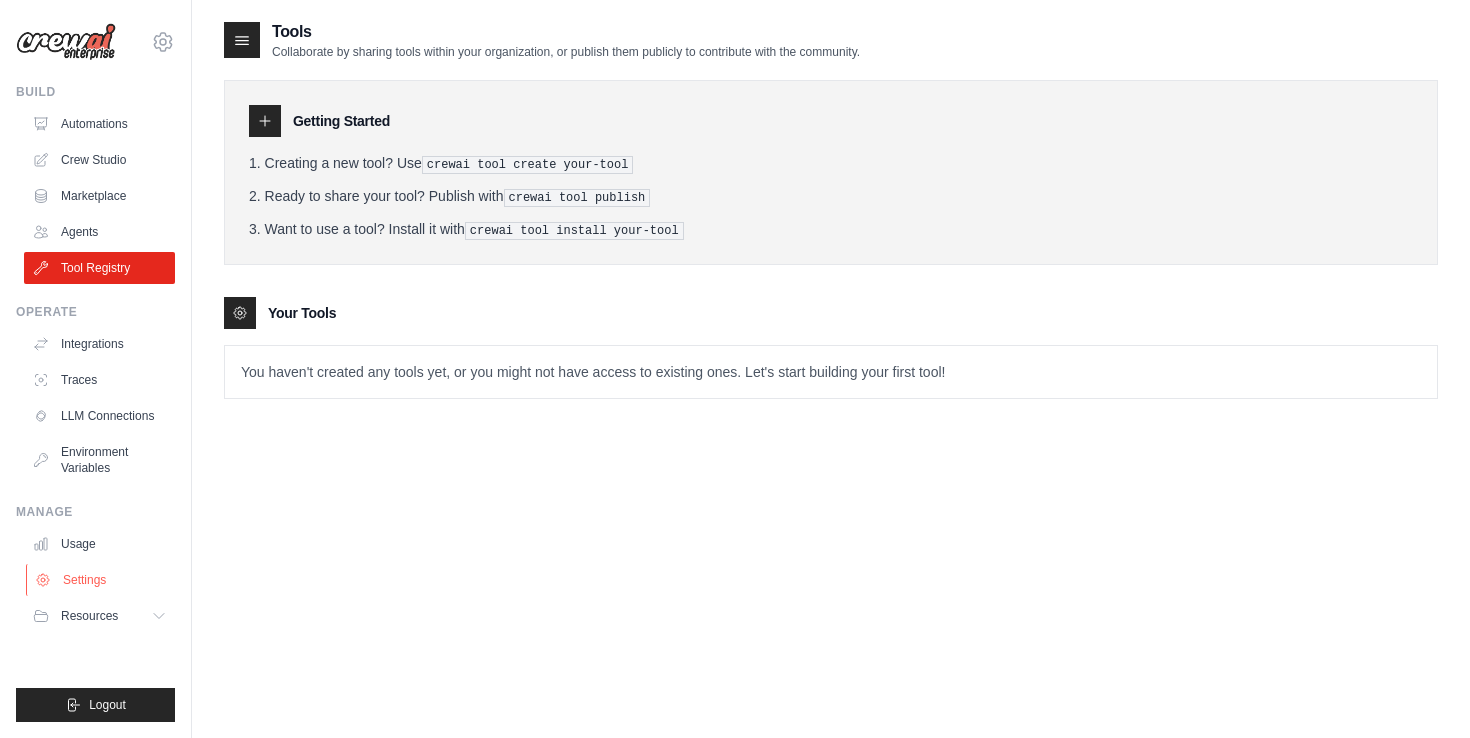 click on "Settings" at bounding box center [101, 580] 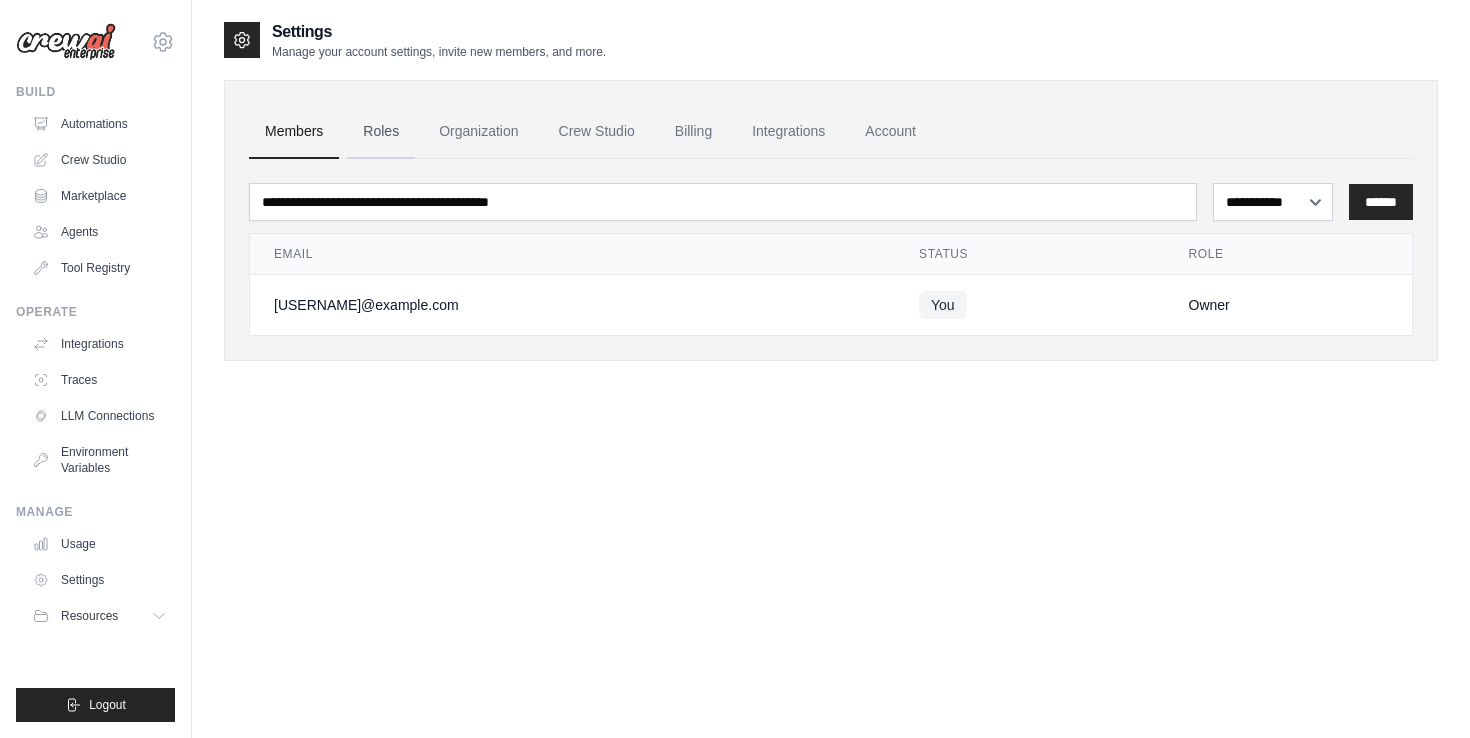 click on "Roles" at bounding box center [381, 132] 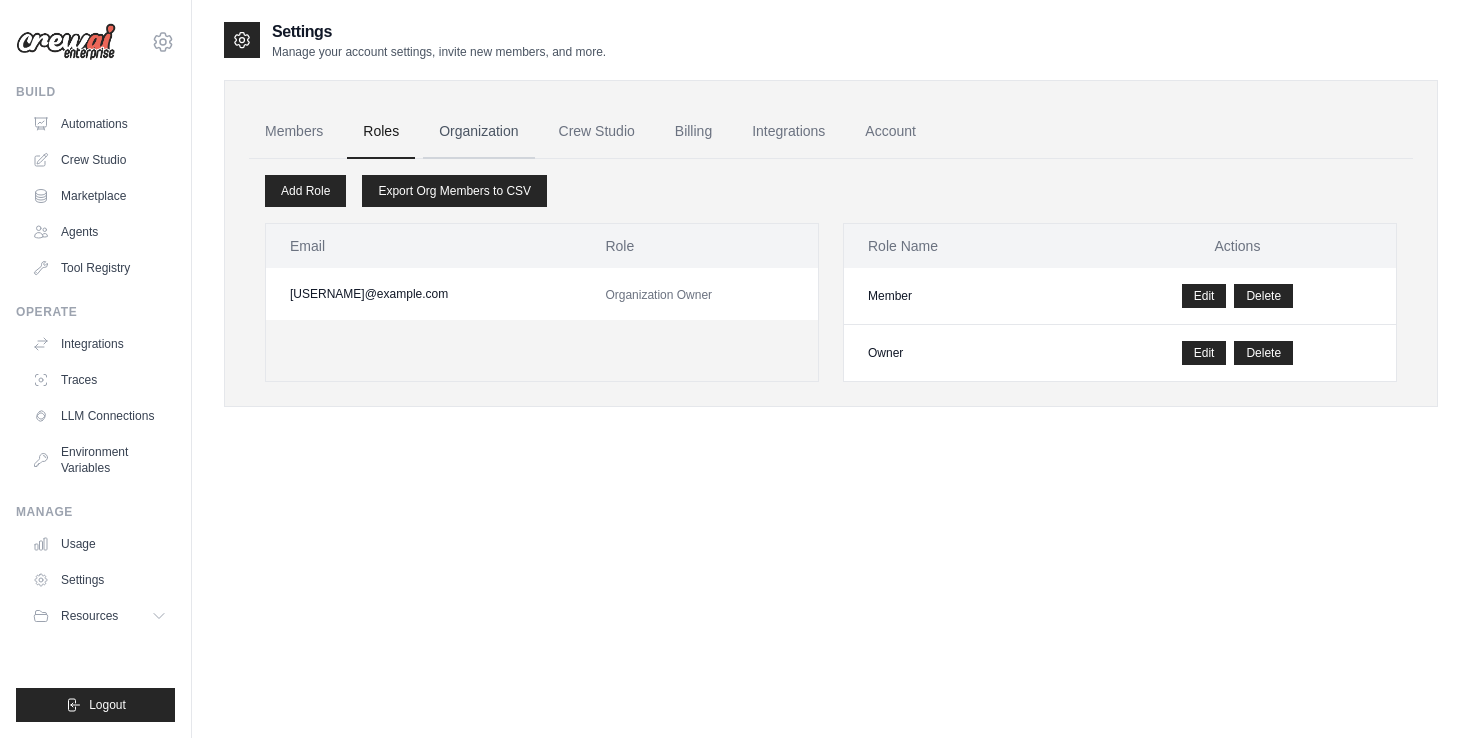 click on "Organization" at bounding box center (478, 132) 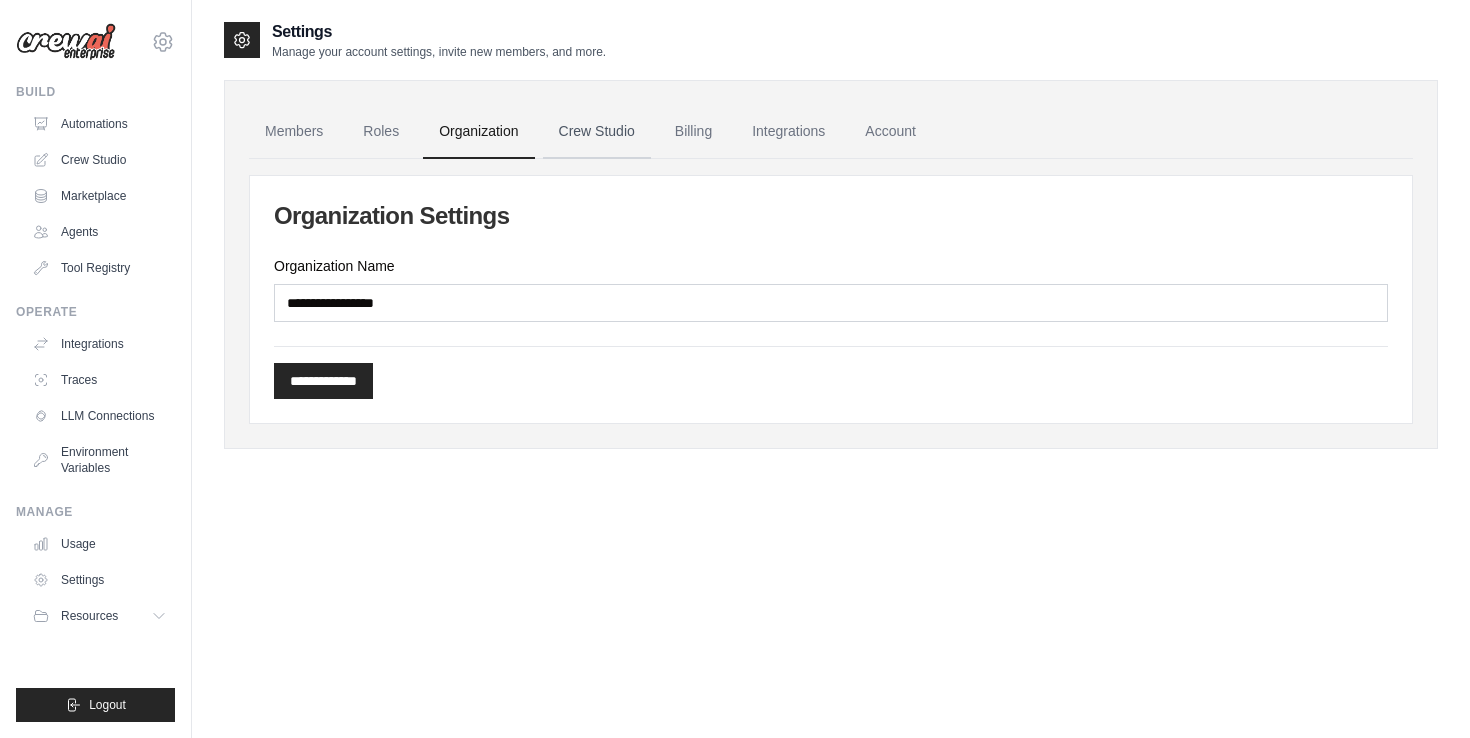 click on "Crew Studio" at bounding box center (597, 132) 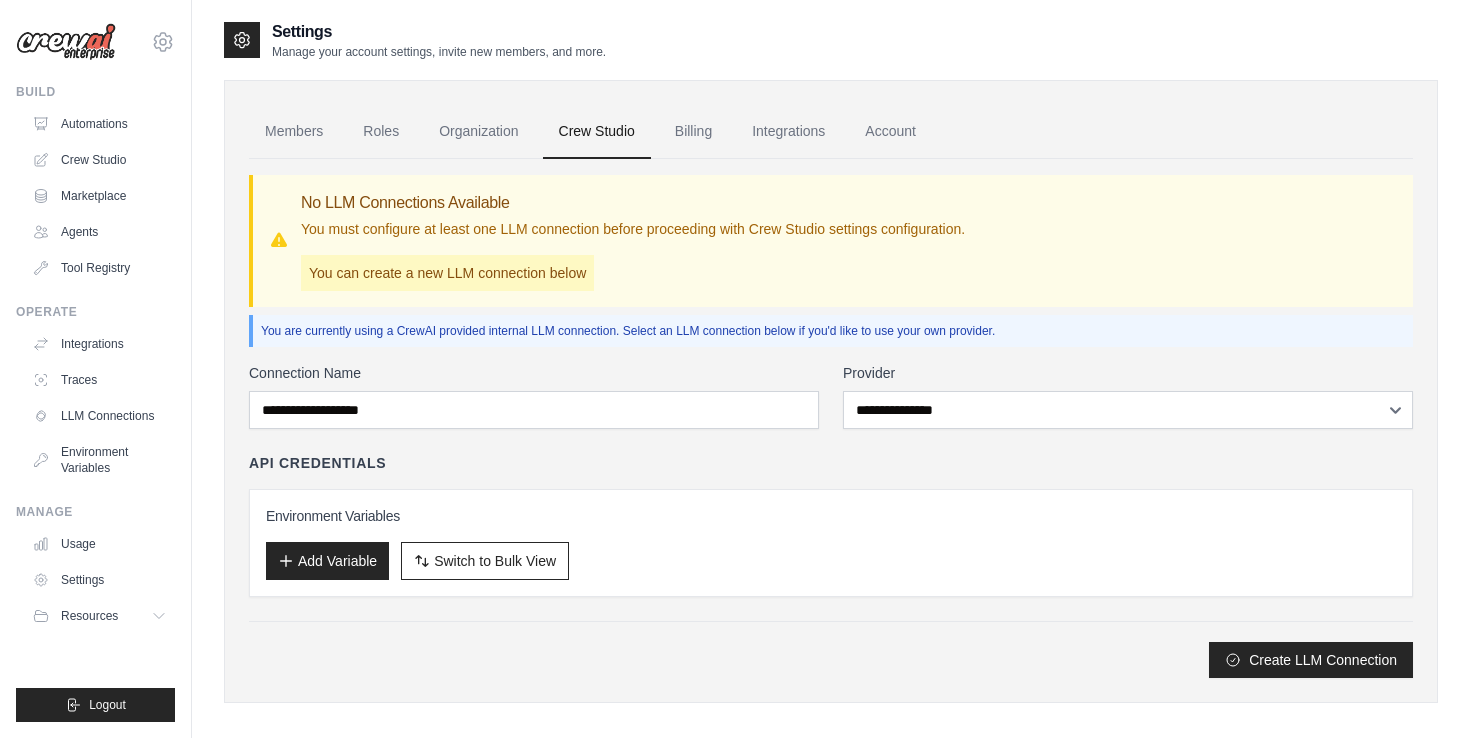 scroll, scrollTop: 0, scrollLeft: 0, axis: both 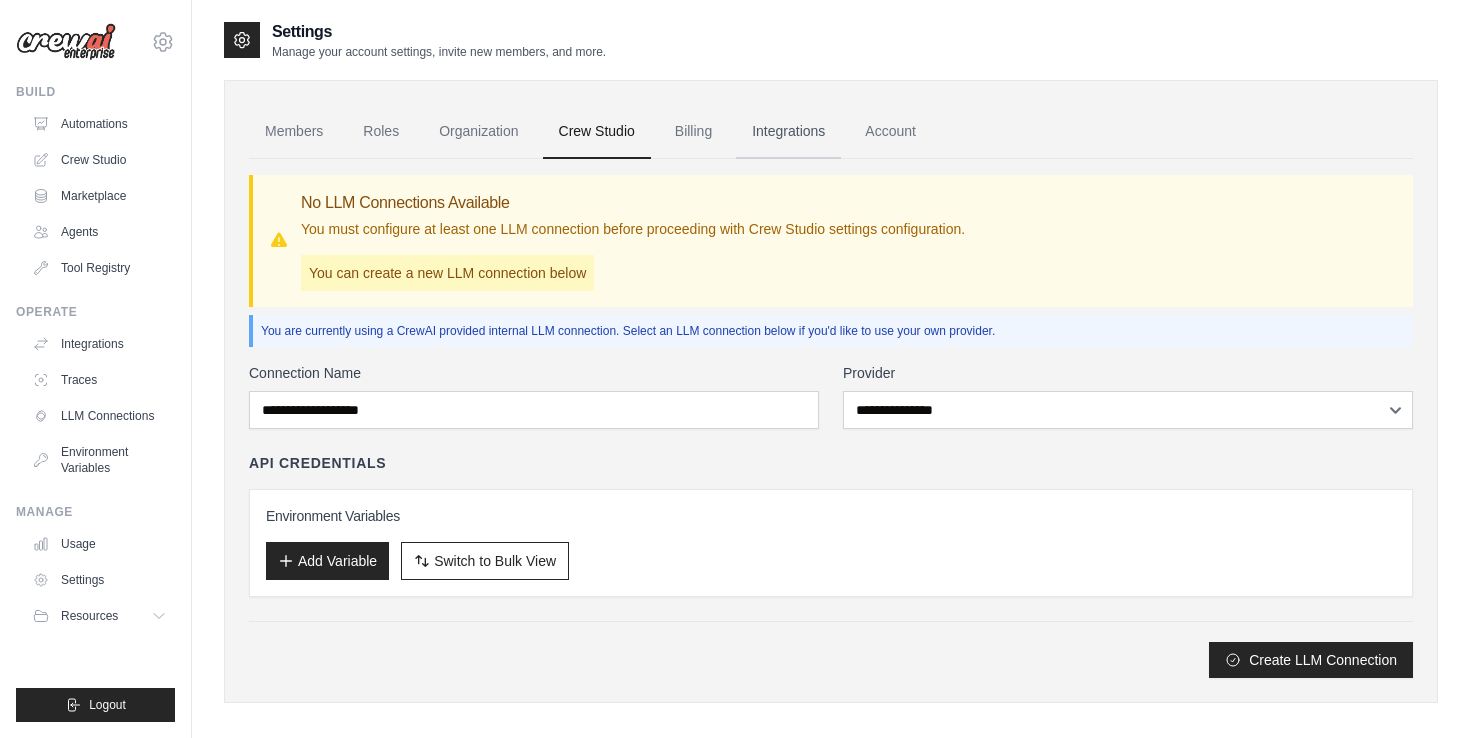 click on "Integrations" at bounding box center (788, 132) 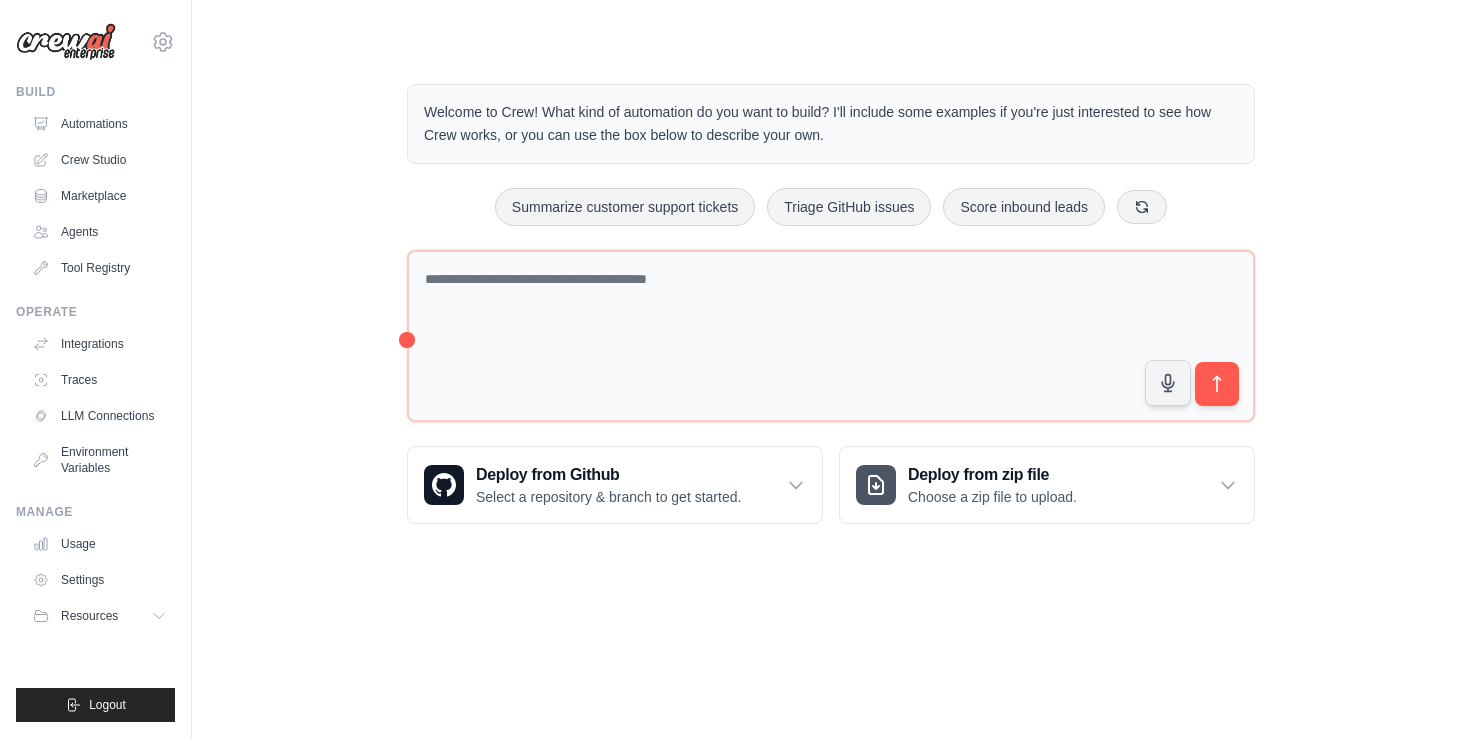 scroll, scrollTop: 0, scrollLeft: 0, axis: both 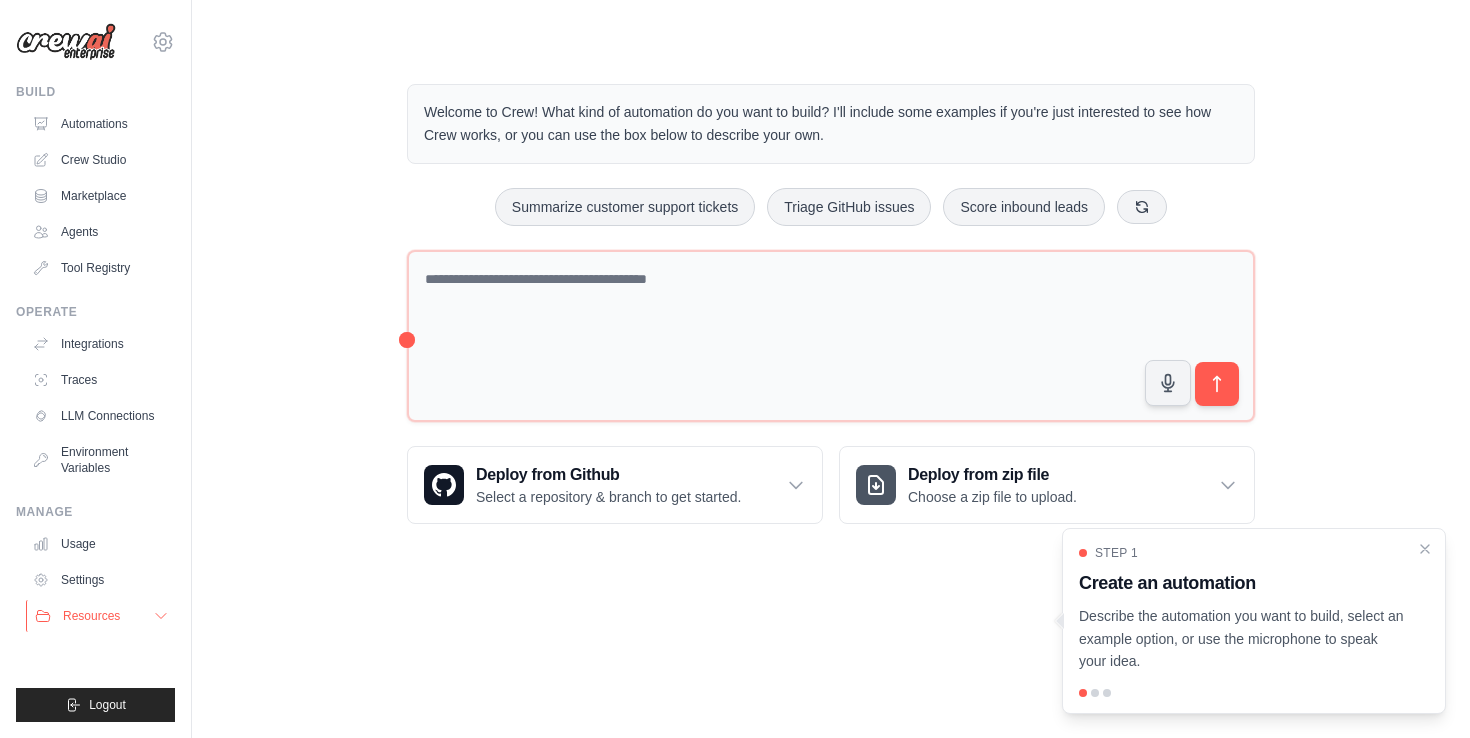 click on "Resources" at bounding box center [91, 616] 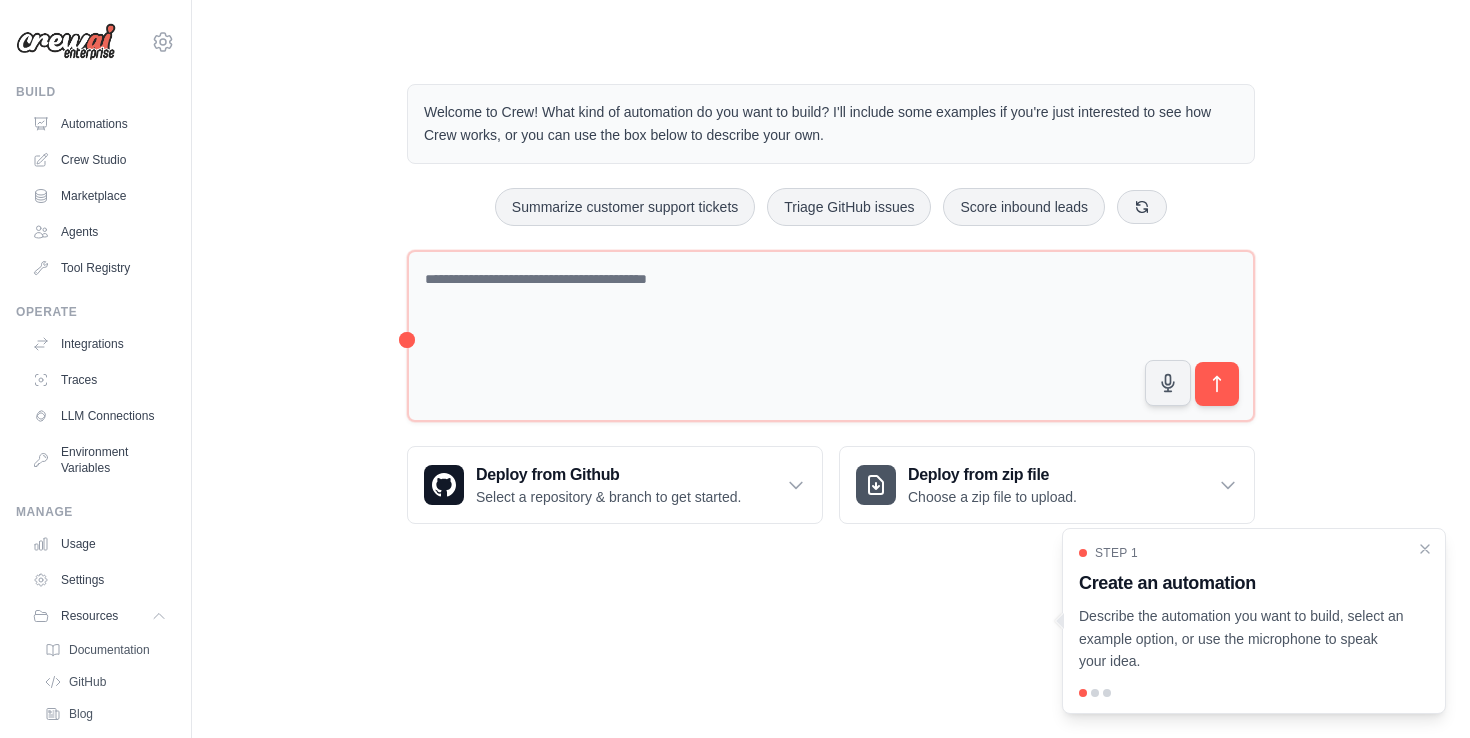 type 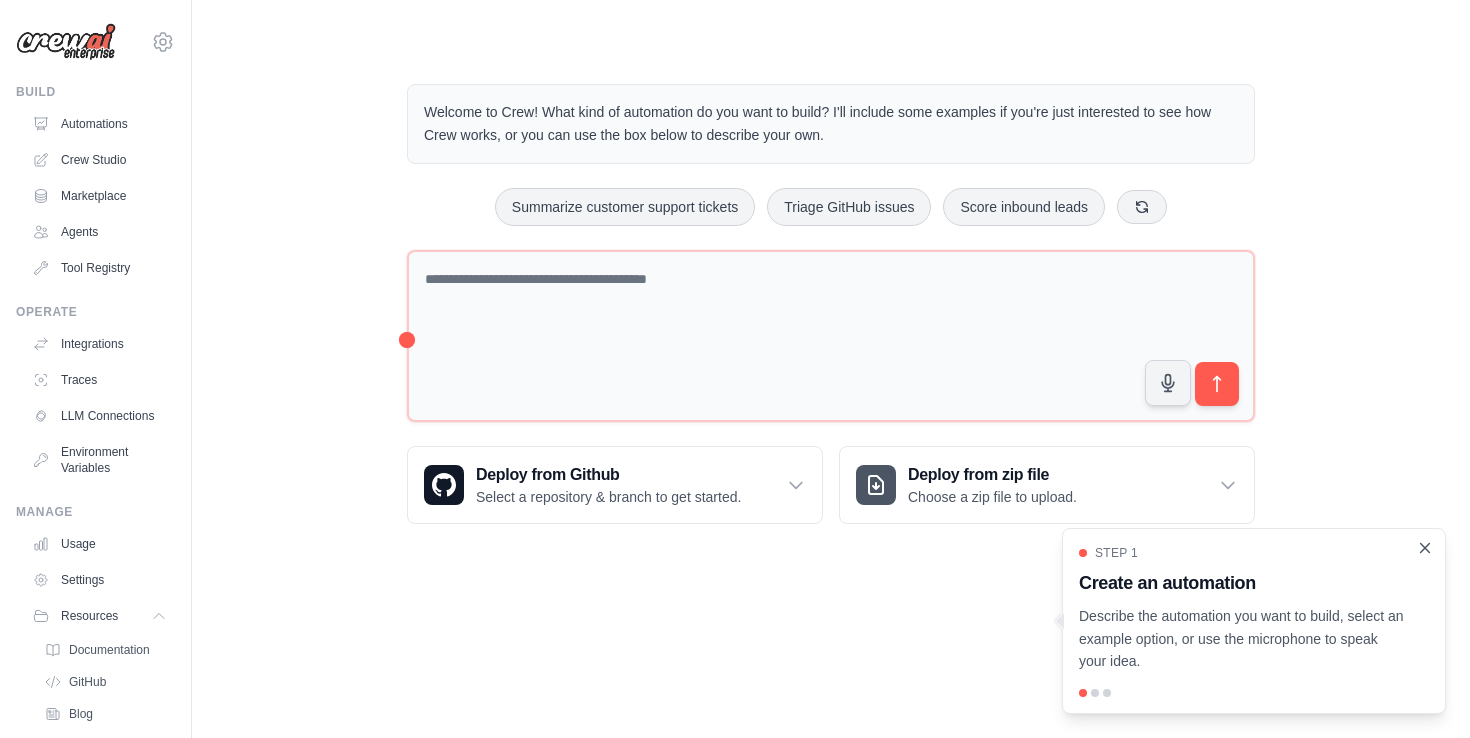 click 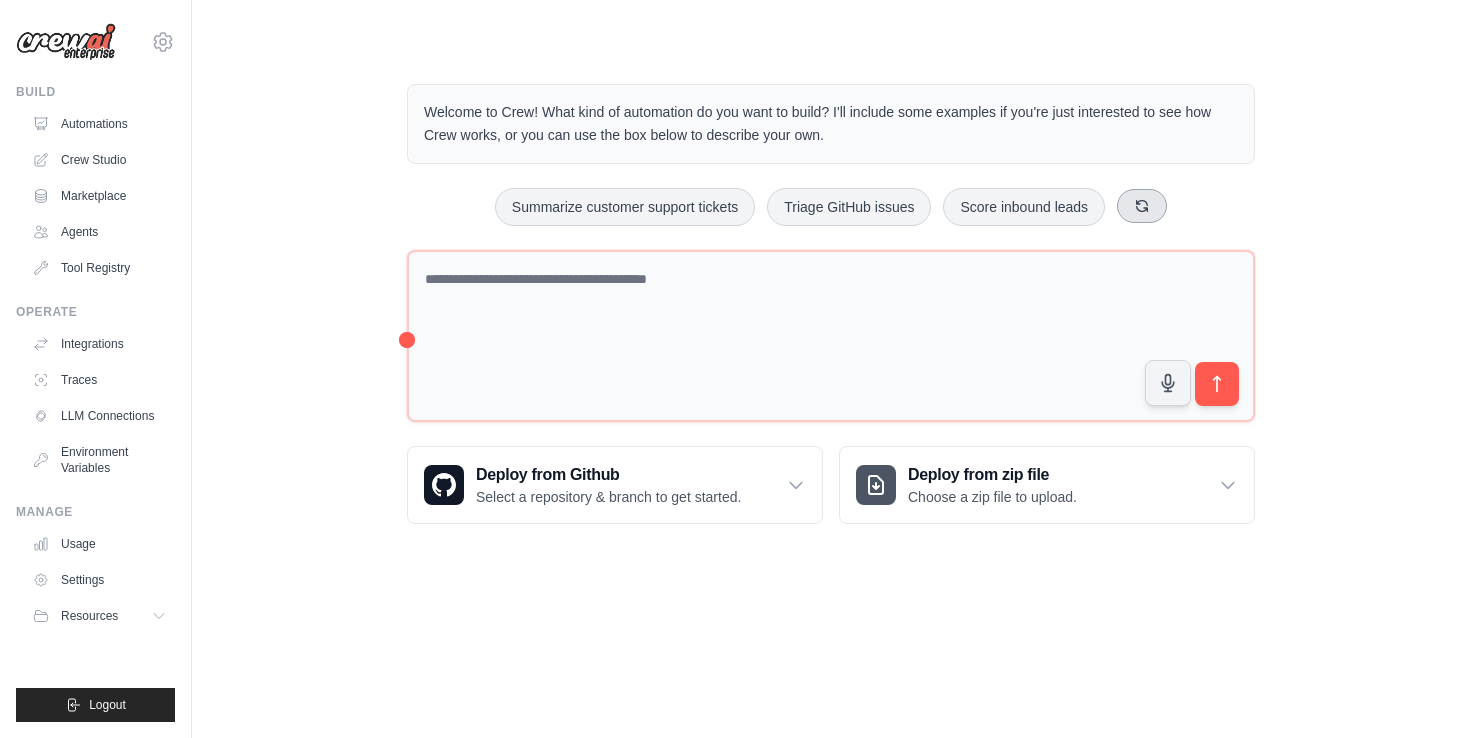 click at bounding box center (1142, 206) 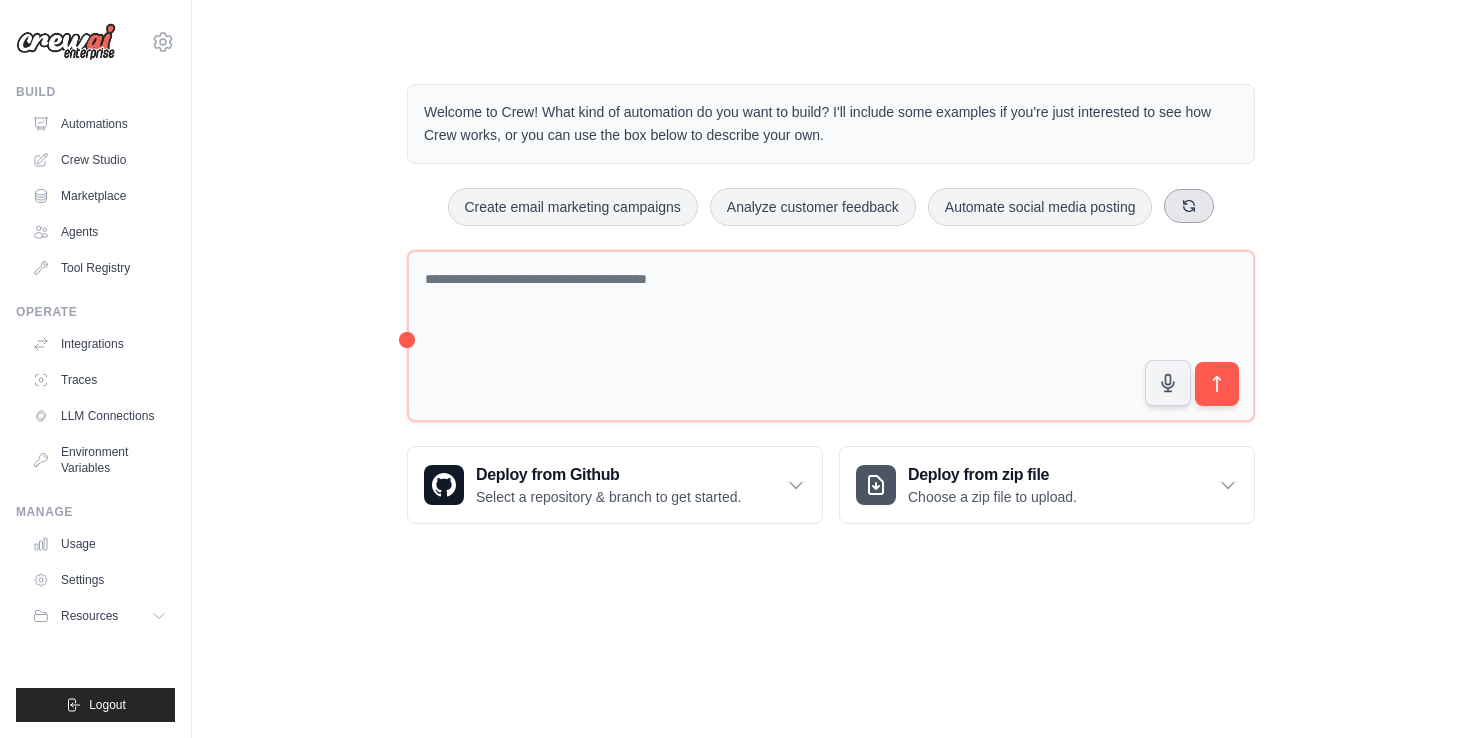 type 